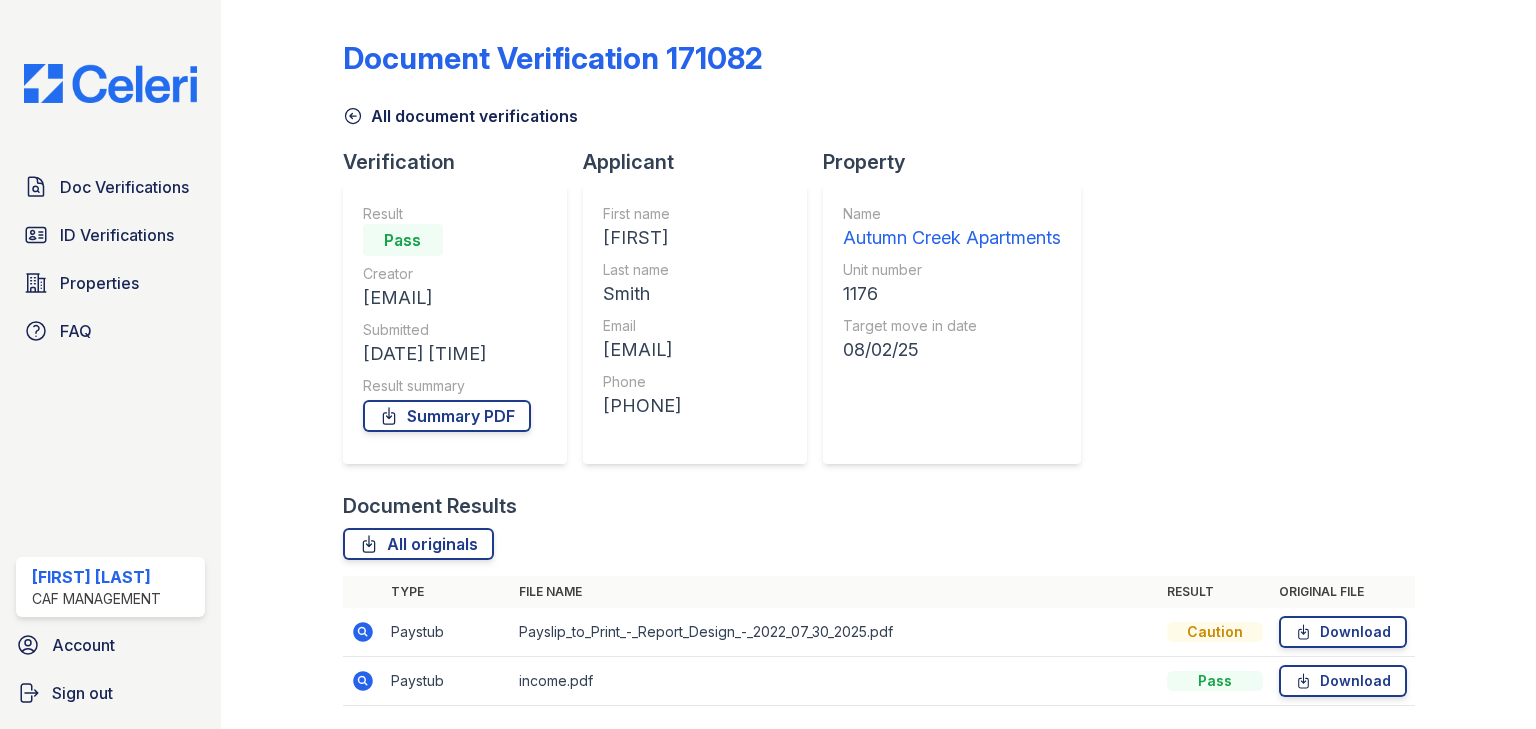 scroll, scrollTop: 0, scrollLeft: 0, axis: both 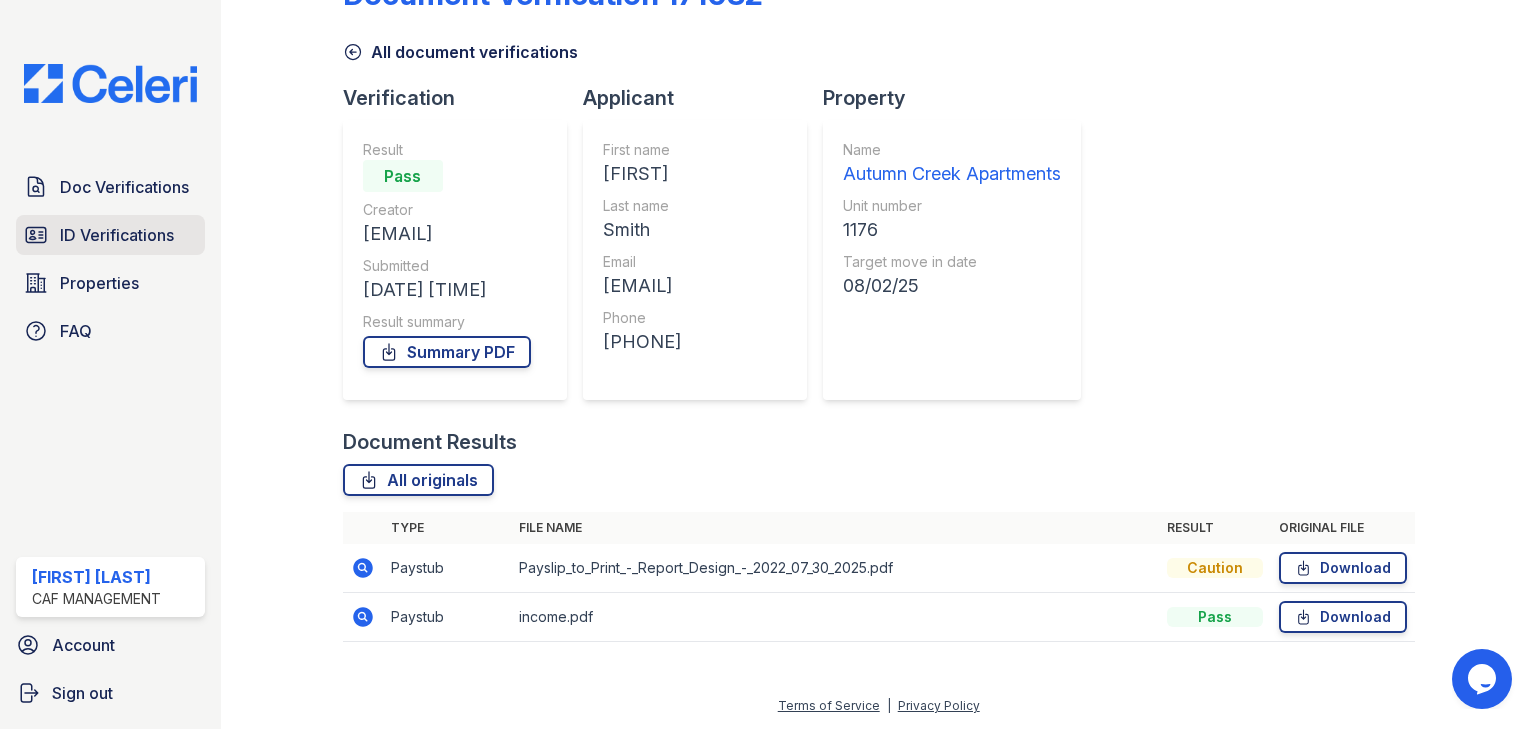 click on "ID Verifications" at bounding box center (117, 235) 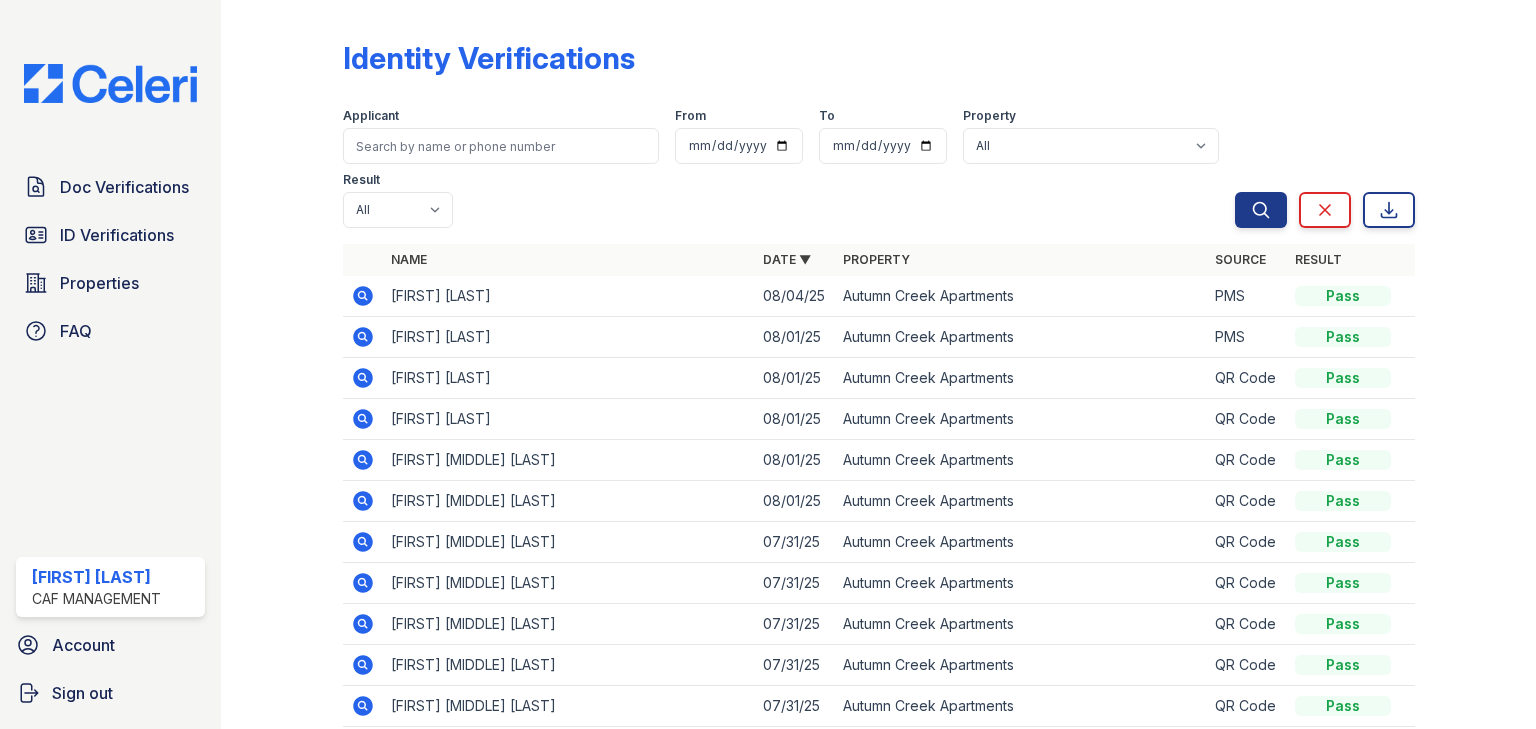 click 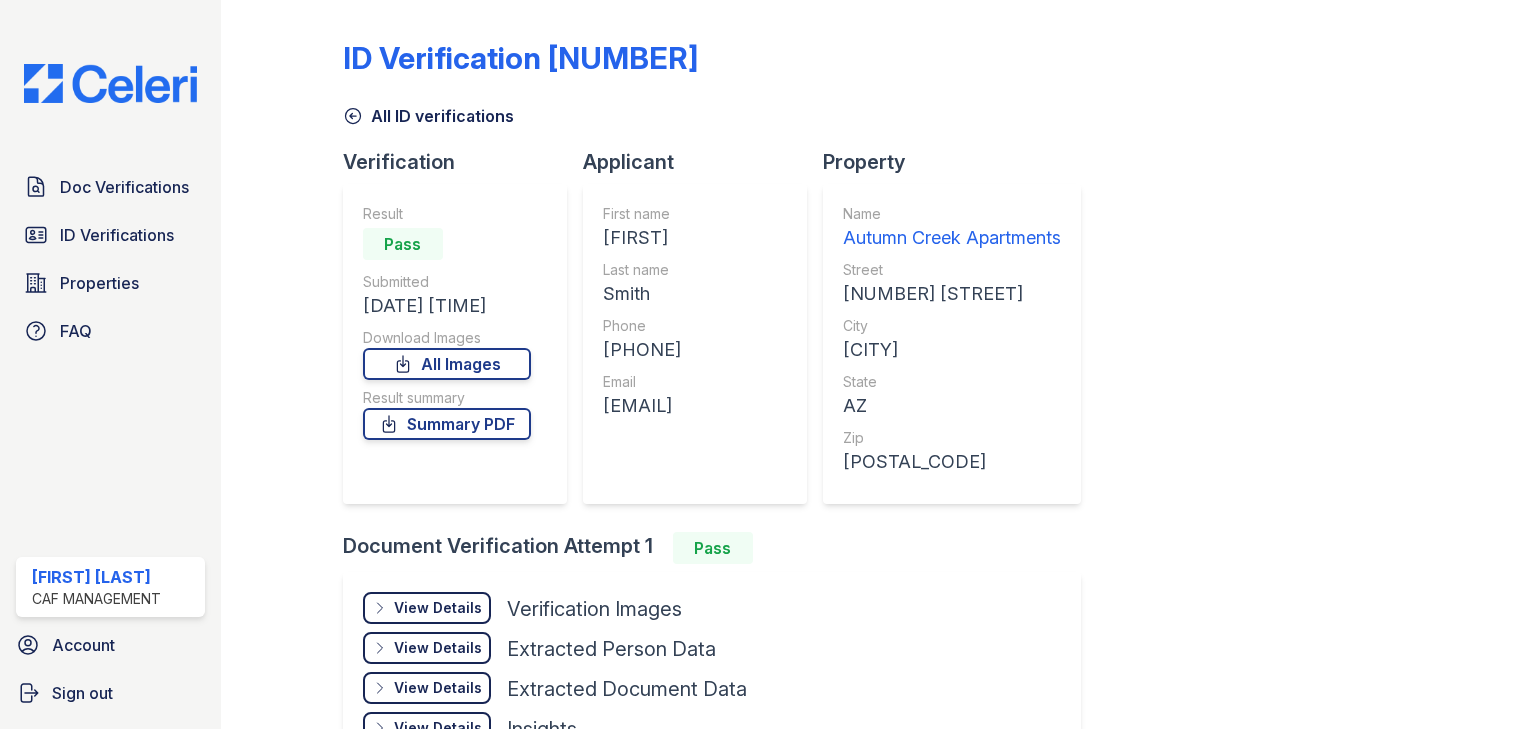scroll, scrollTop: 0, scrollLeft: 0, axis: both 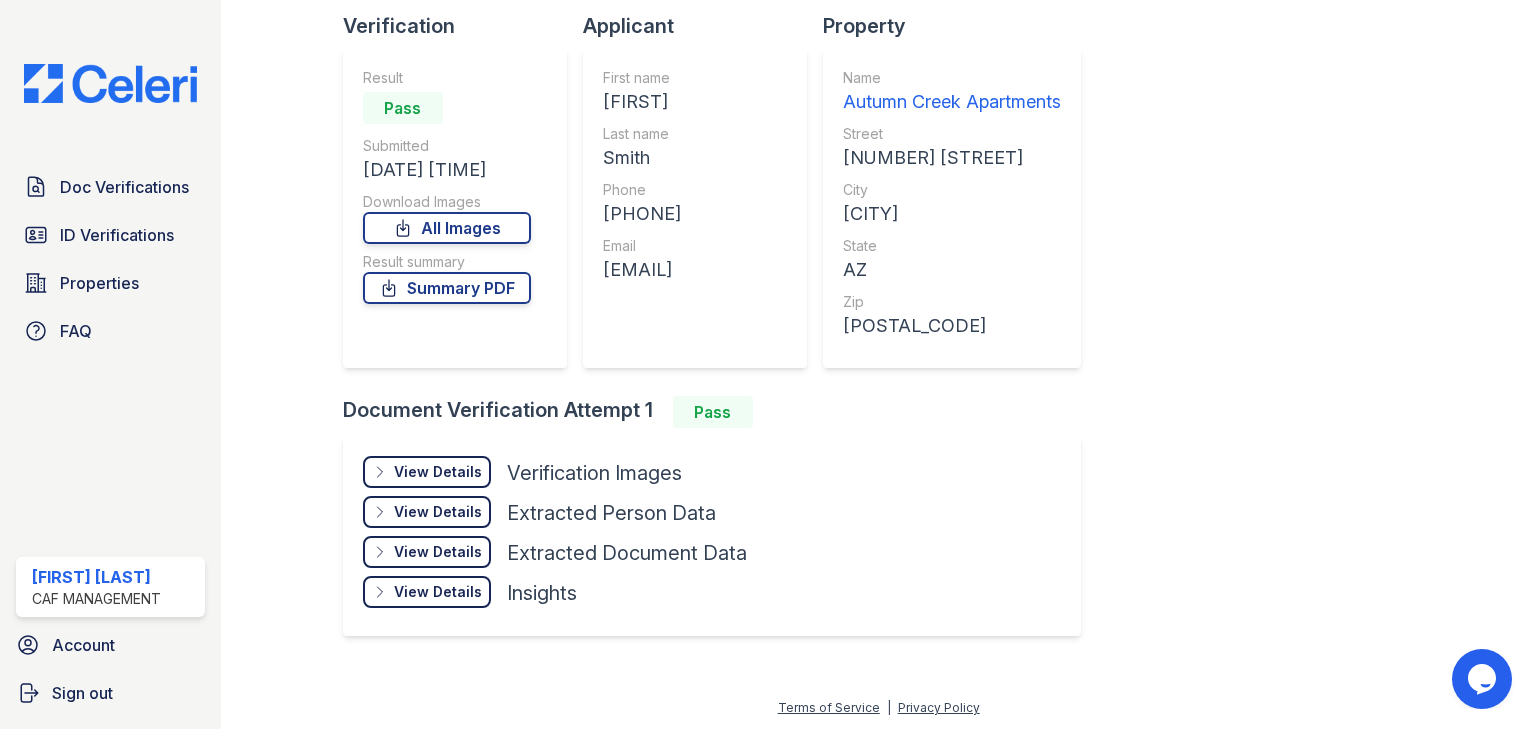 click on "View Details" at bounding box center (438, 472) 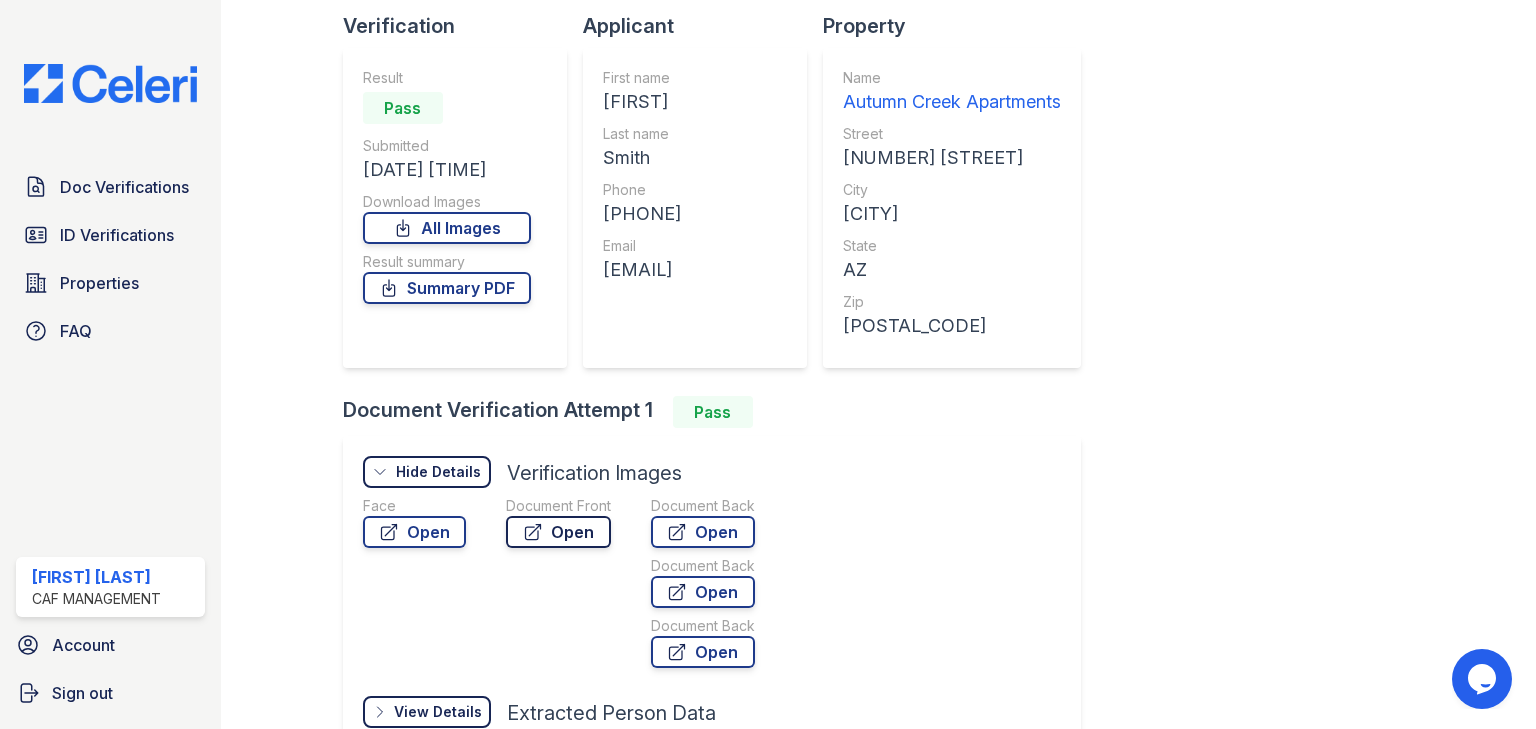 click on "Open" at bounding box center [558, 532] 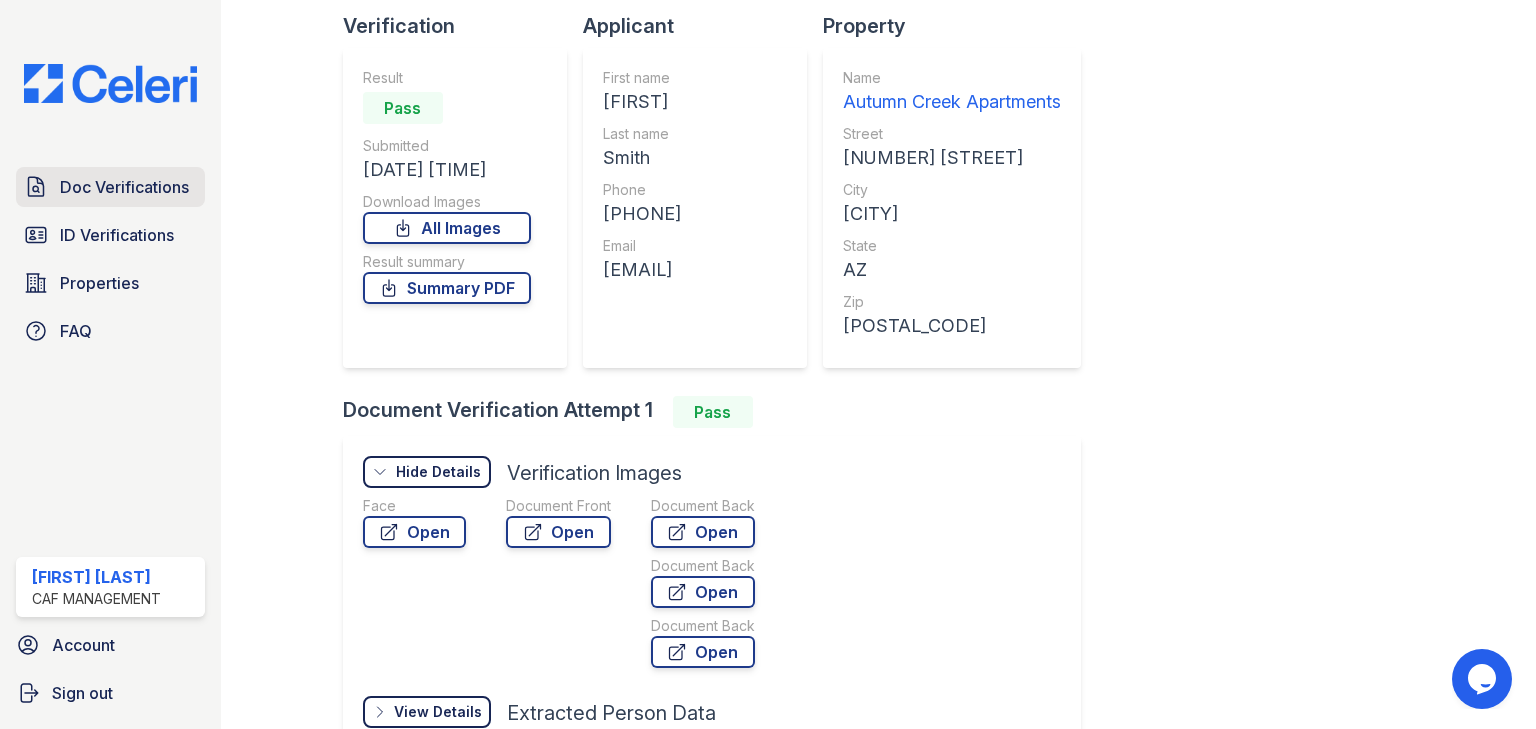 click on "Doc Verifications" at bounding box center [124, 187] 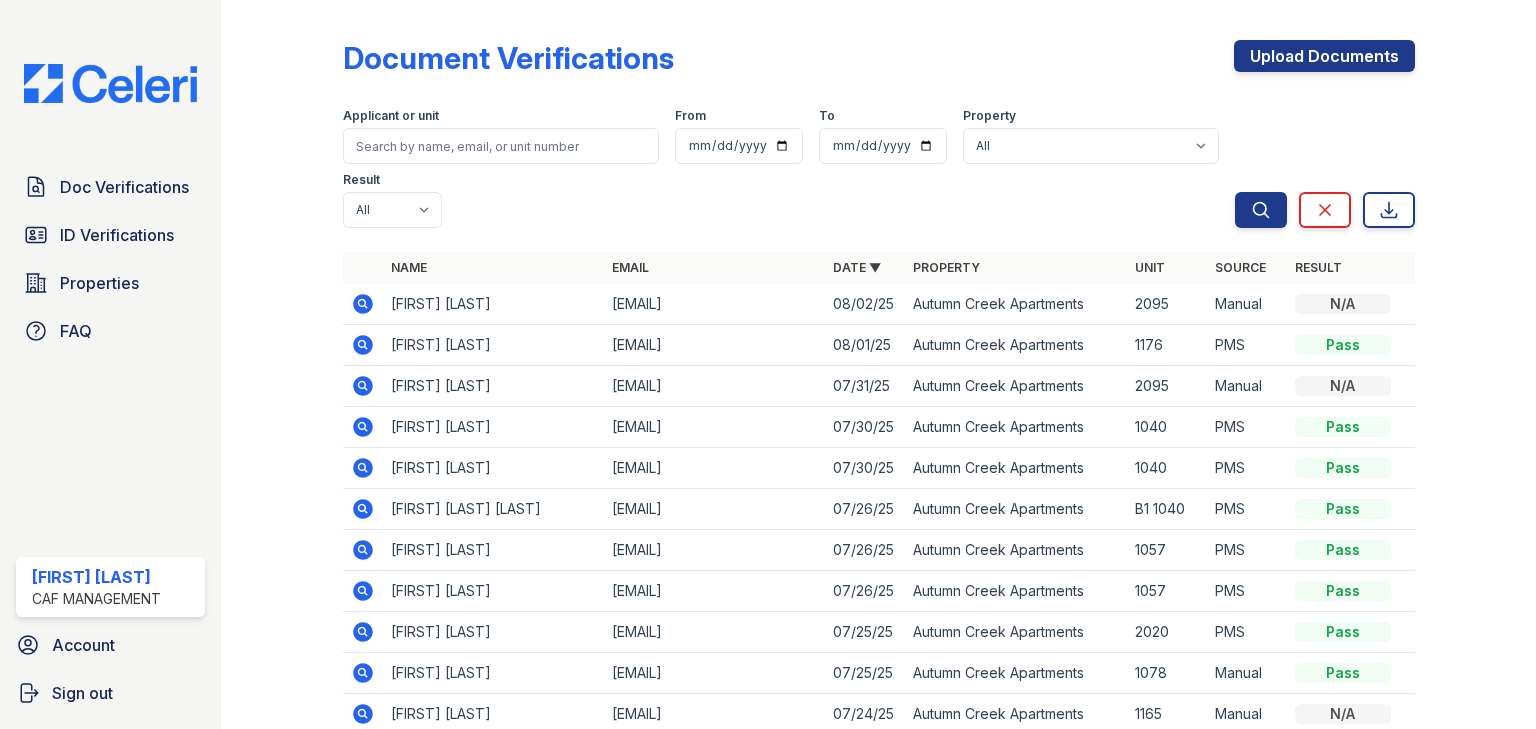 click 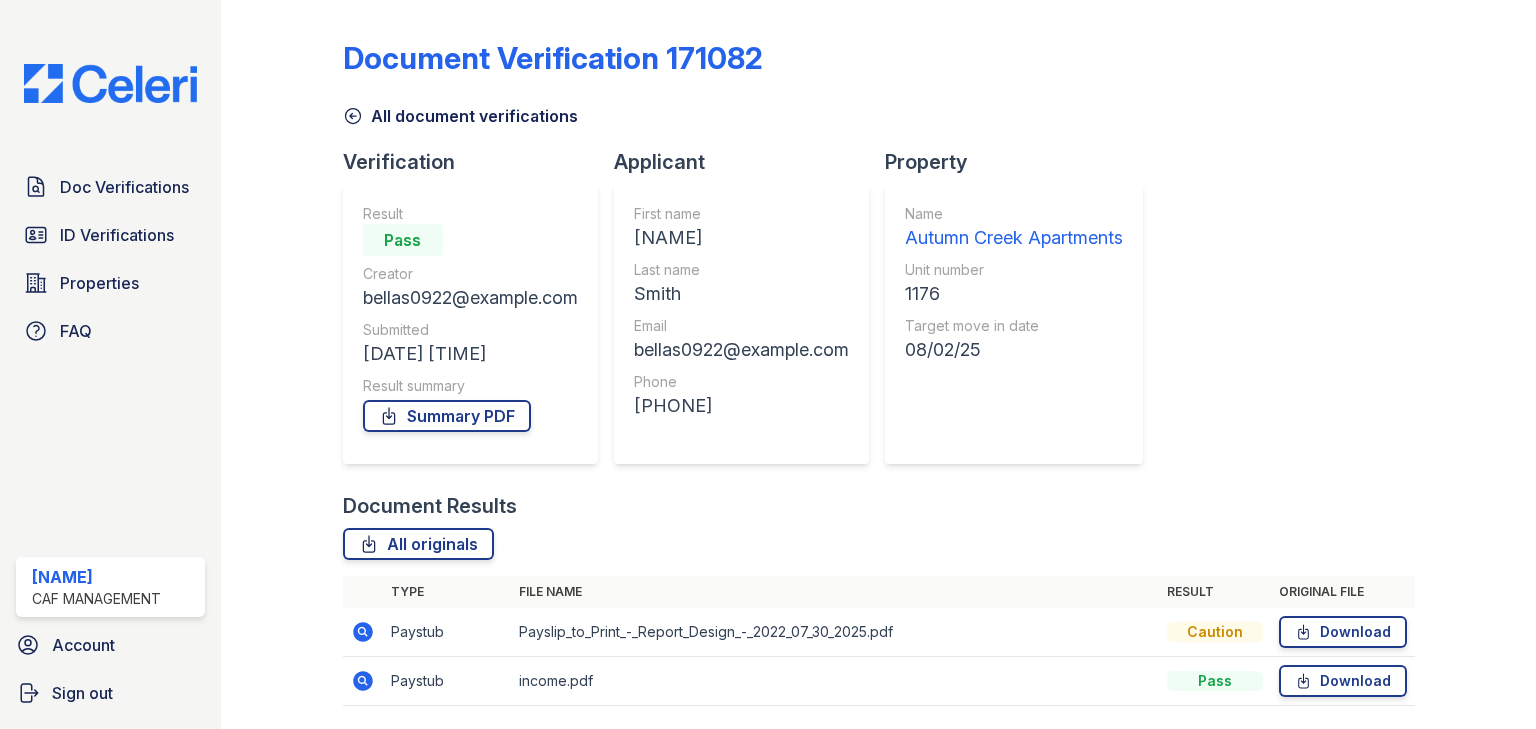 scroll, scrollTop: 0, scrollLeft: 0, axis: both 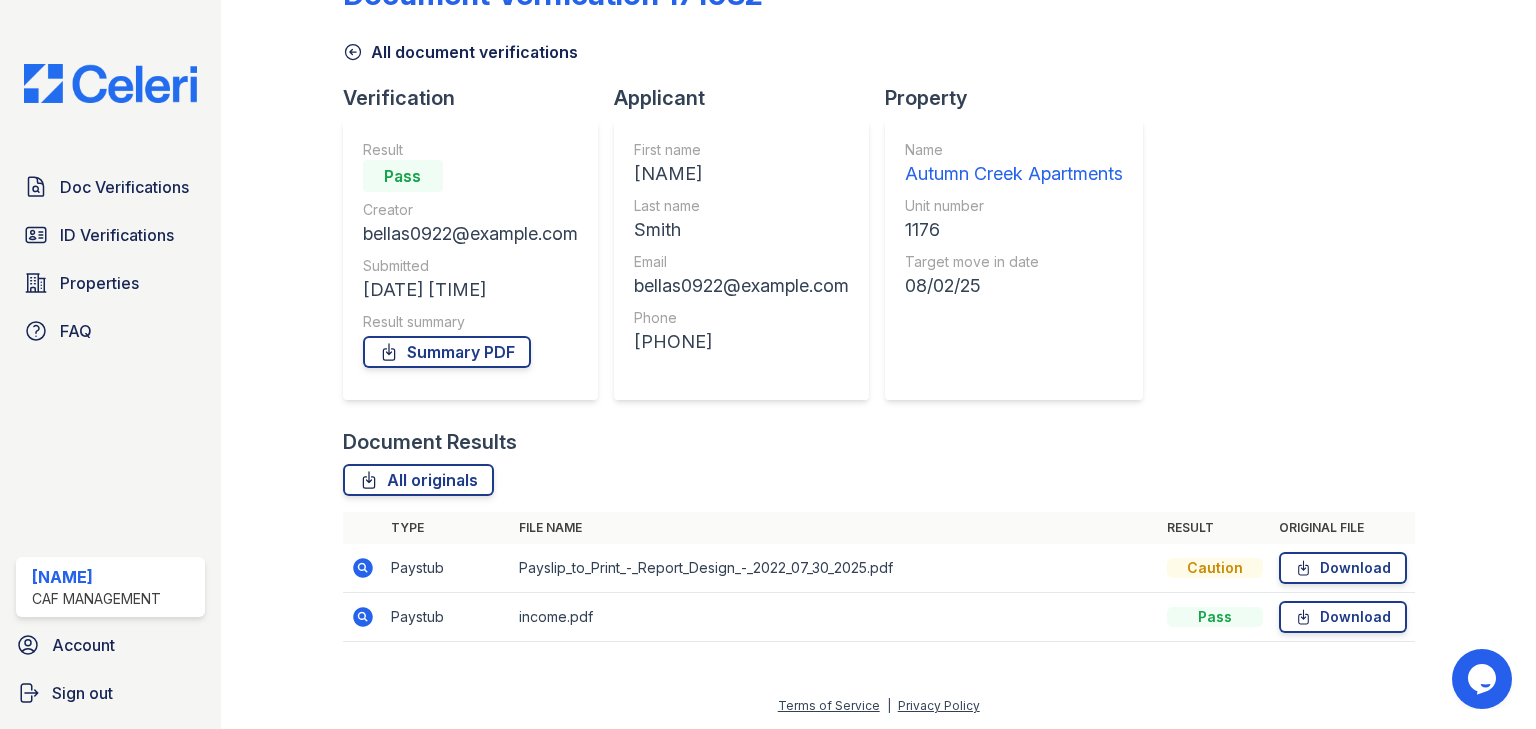 click on "income.pdf" at bounding box center (835, 617) 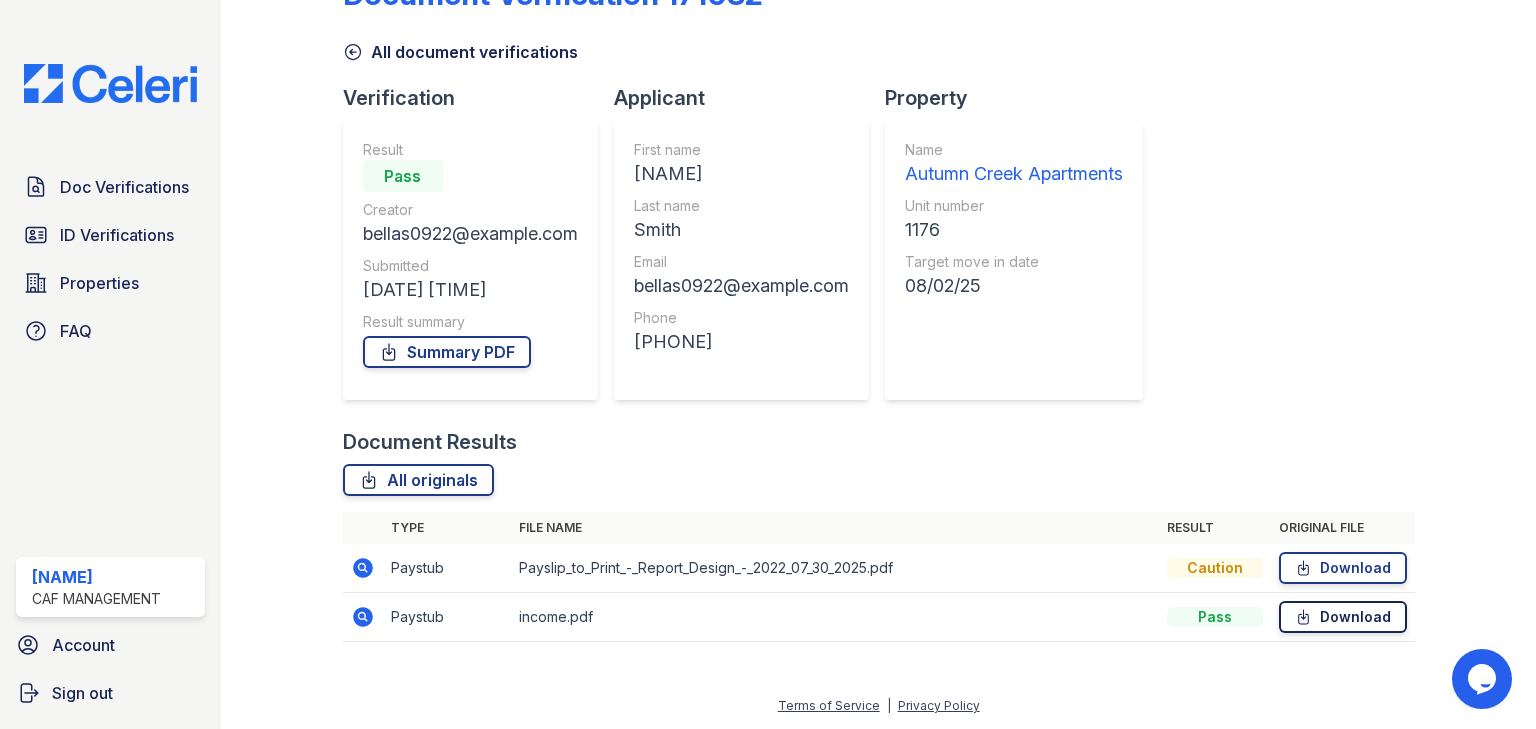 click on "Download" at bounding box center (1343, 617) 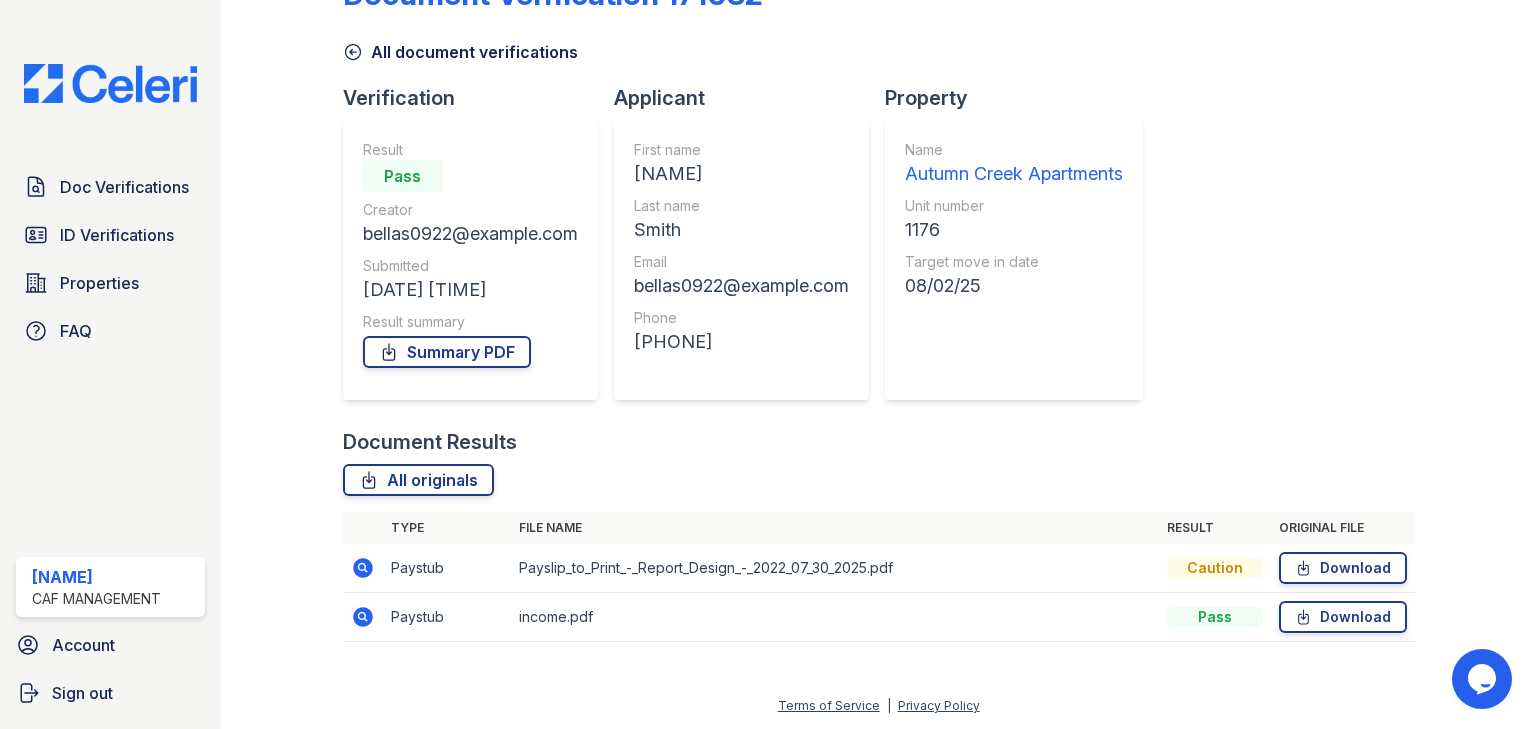 click 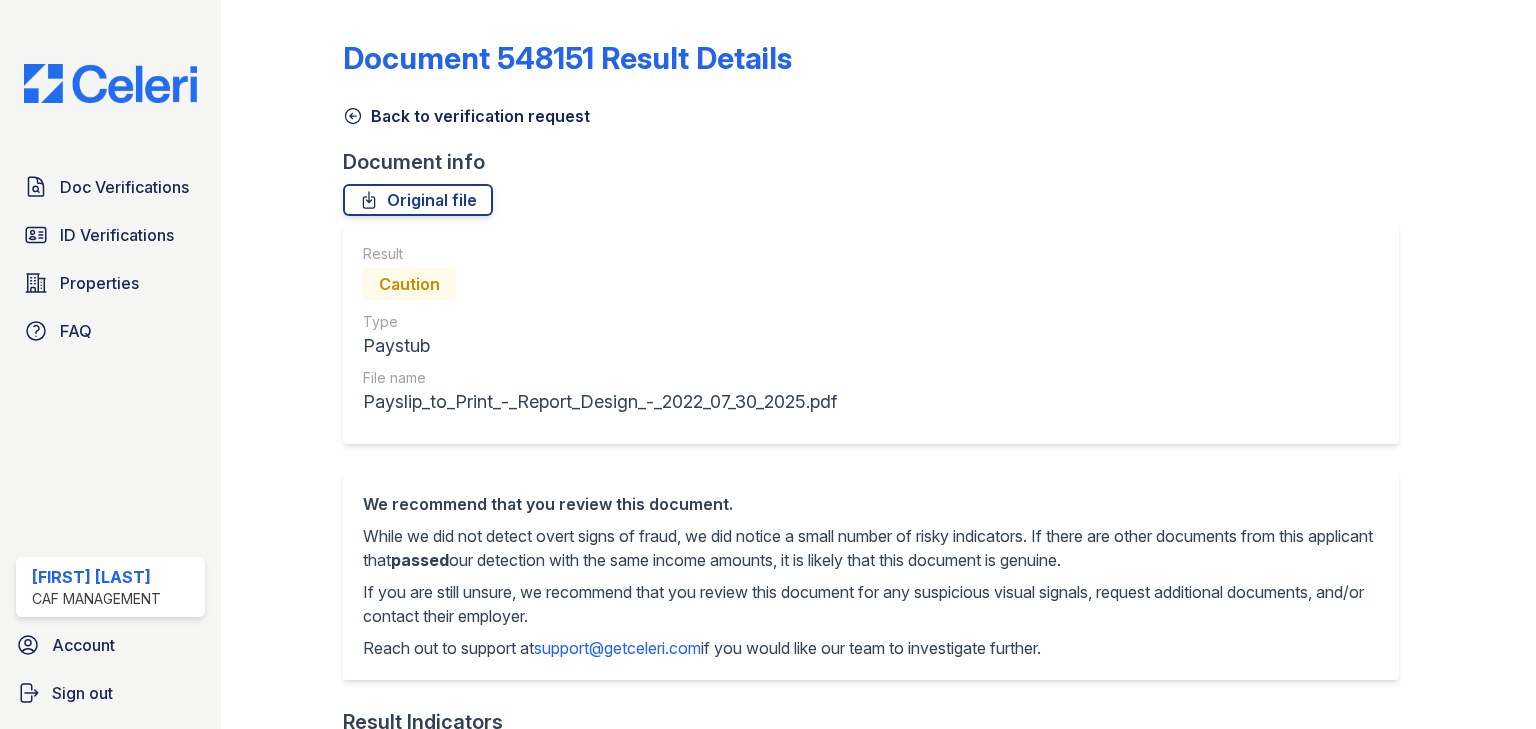 scroll, scrollTop: 0, scrollLeft: 0, axis: both 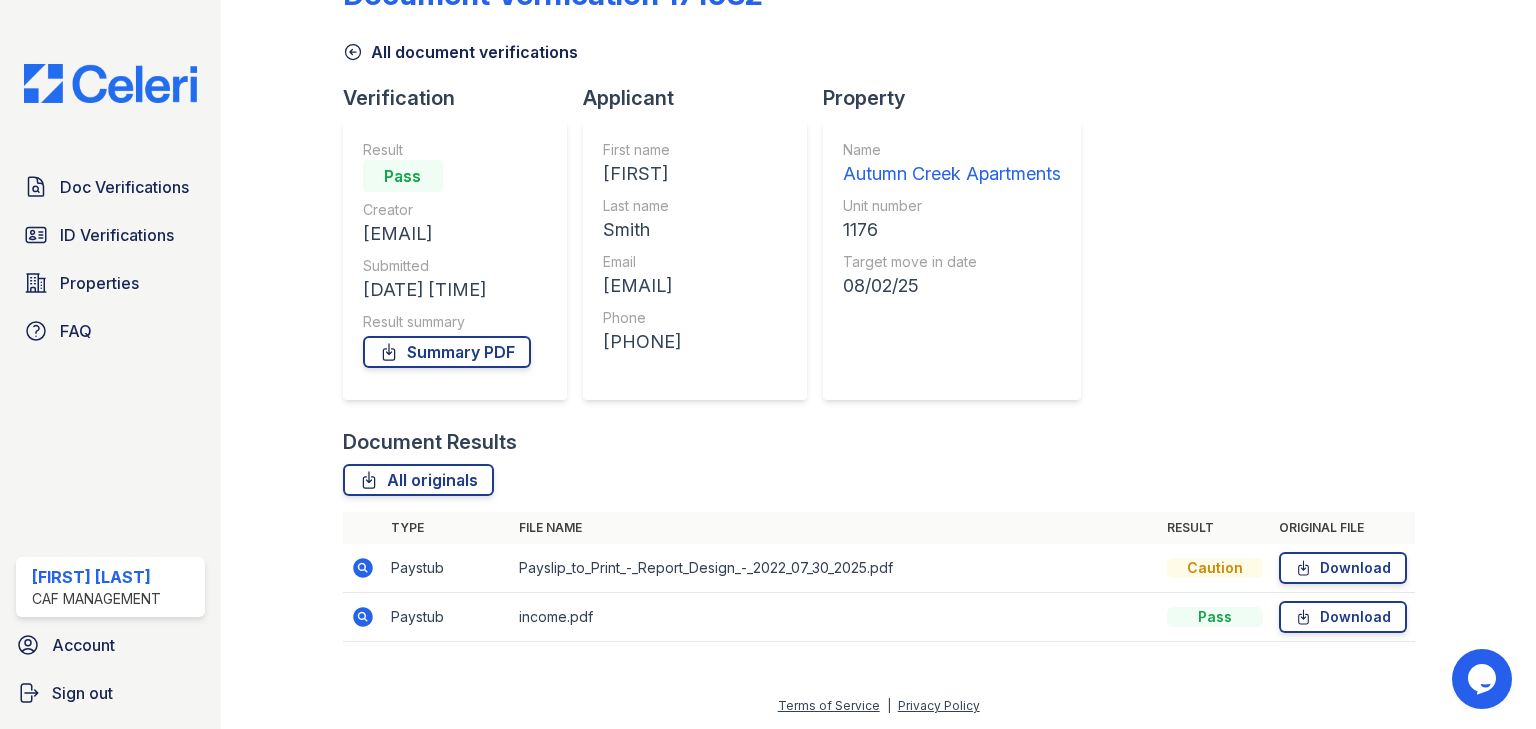 click 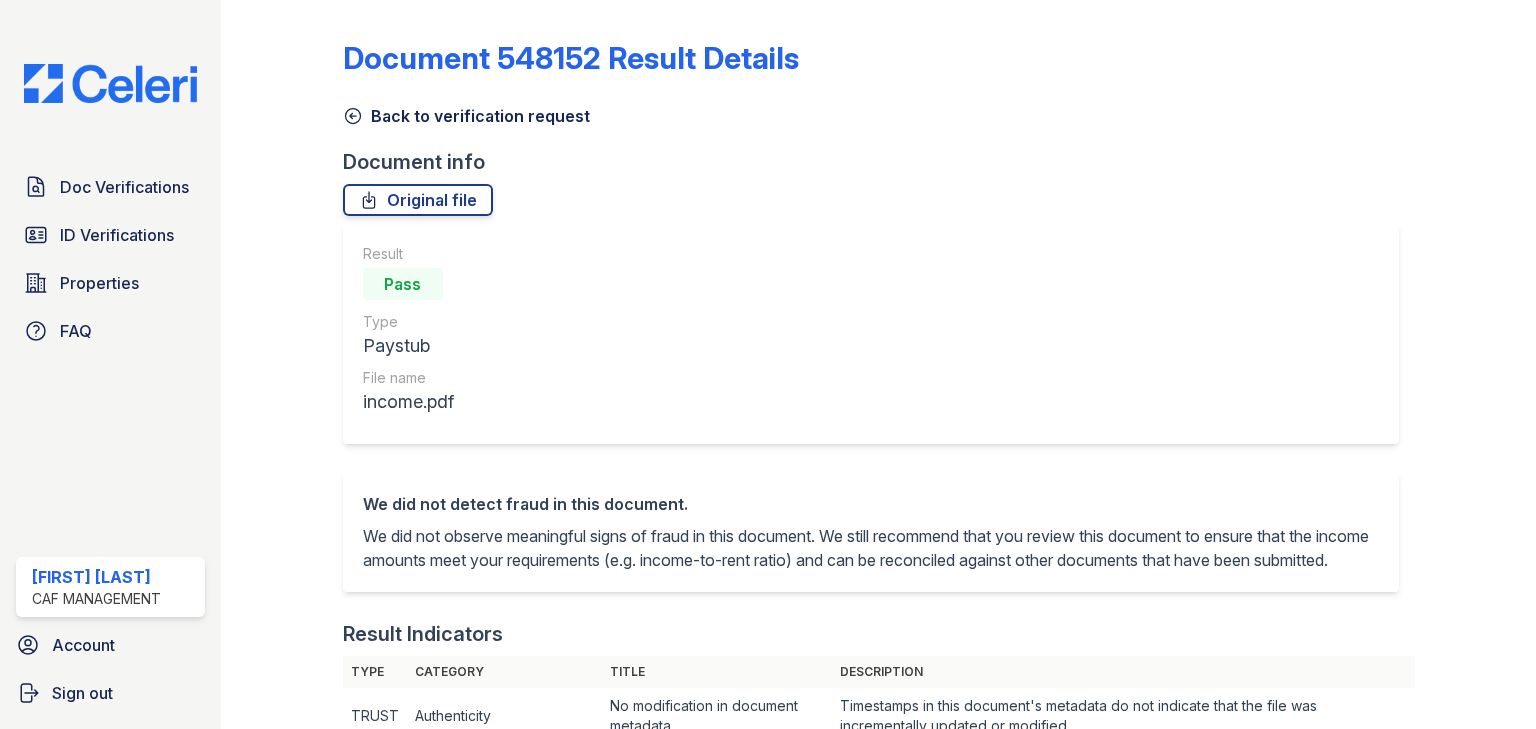 scroll, scrollTop: 0, scrollLeft: 0, axis: both 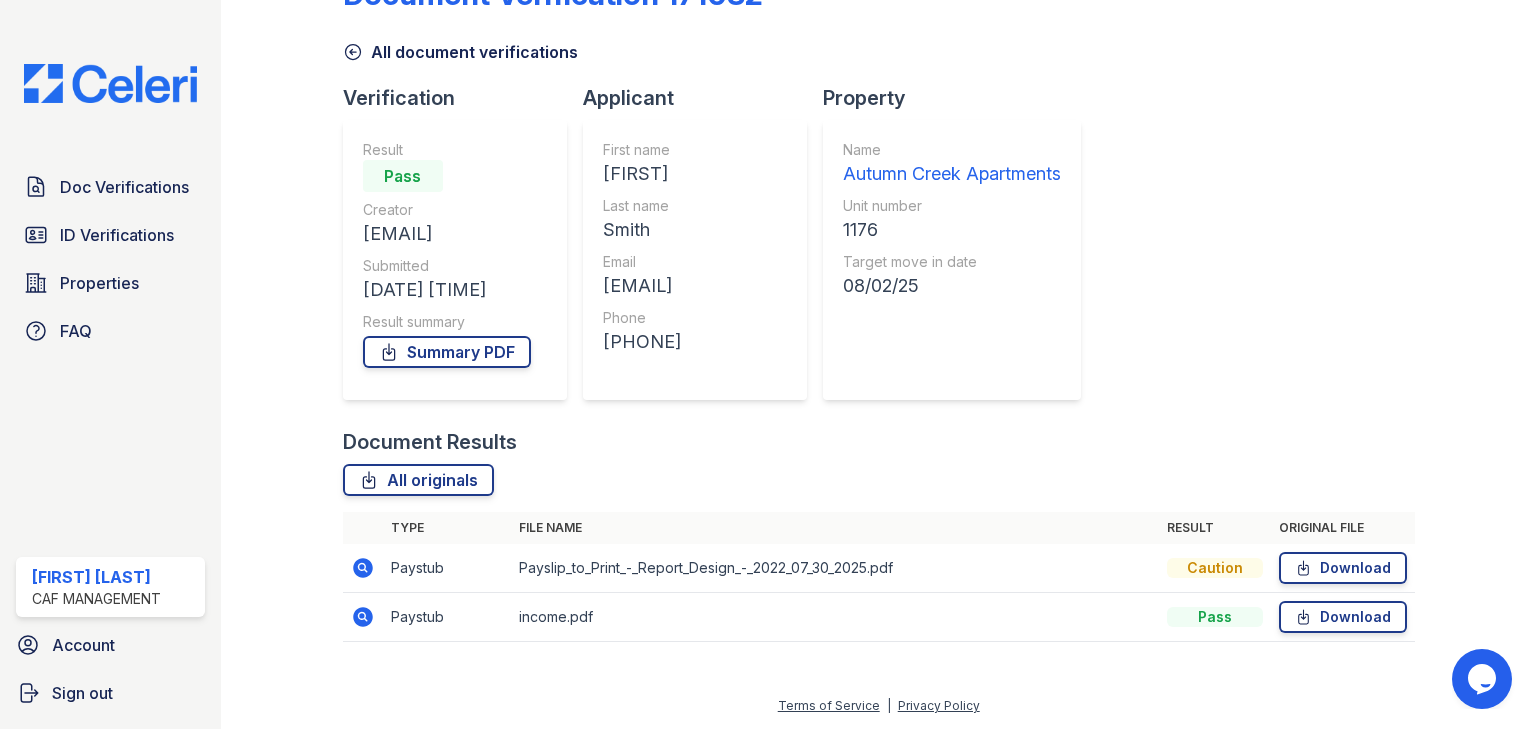 click 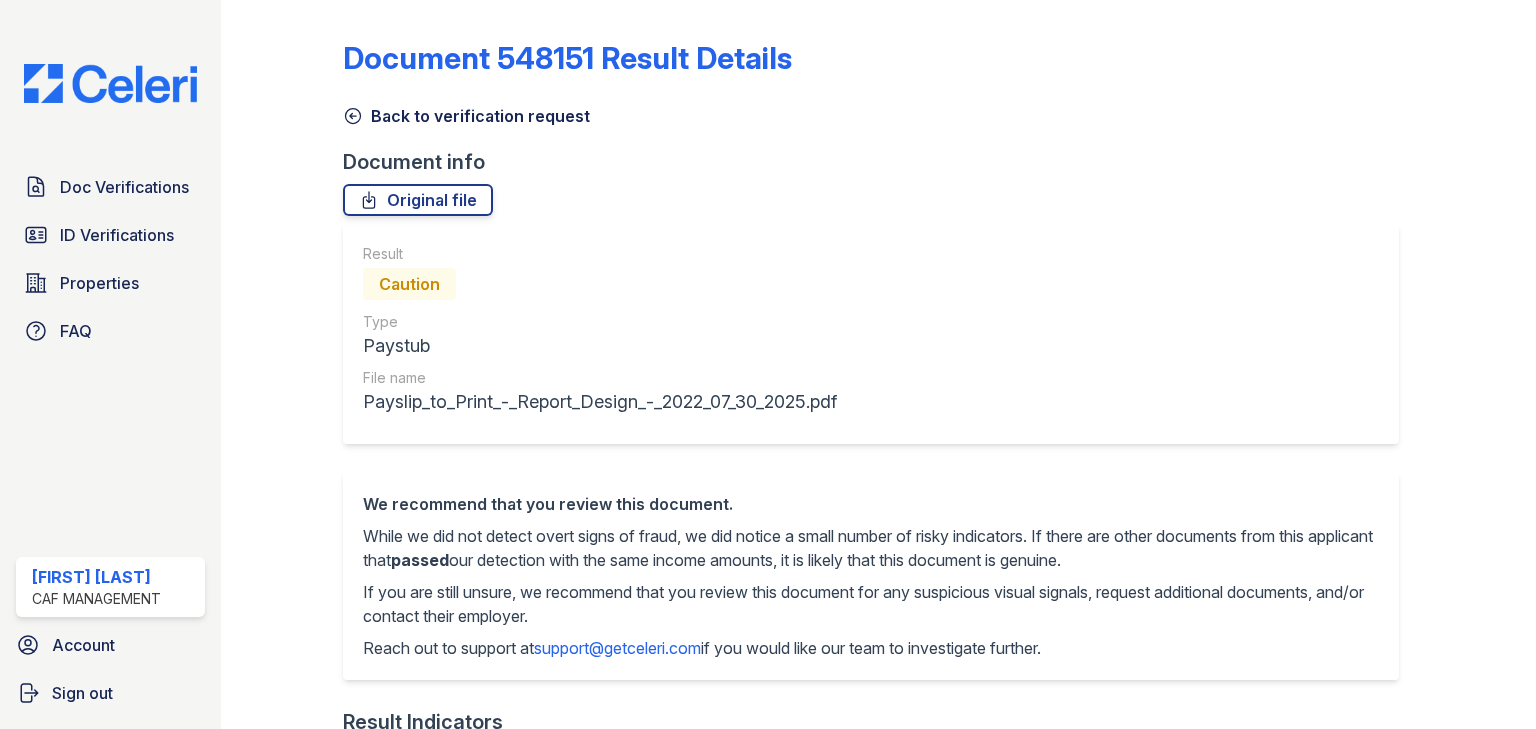 scroll, scrollTop: 0, scrollLeft: 0, axis: both 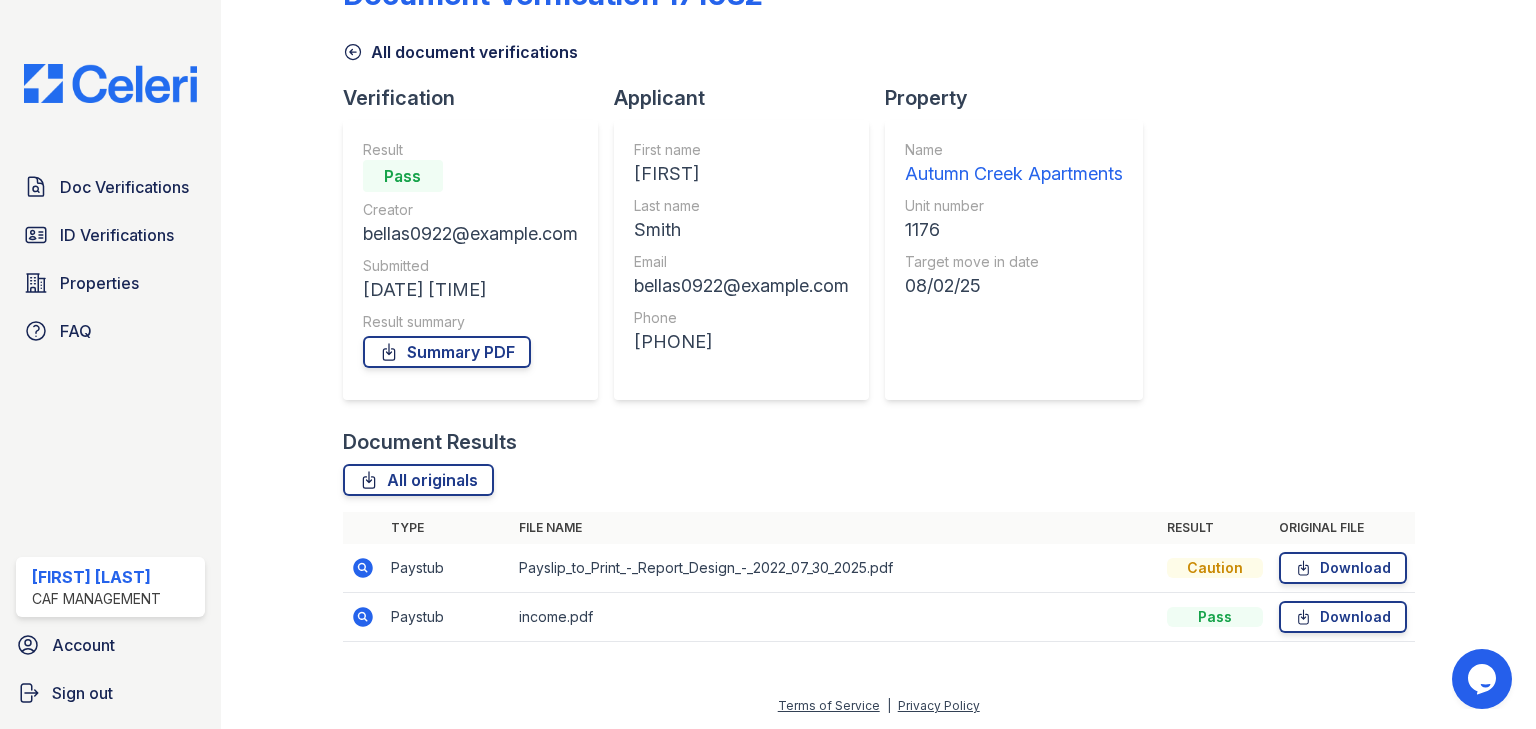 click 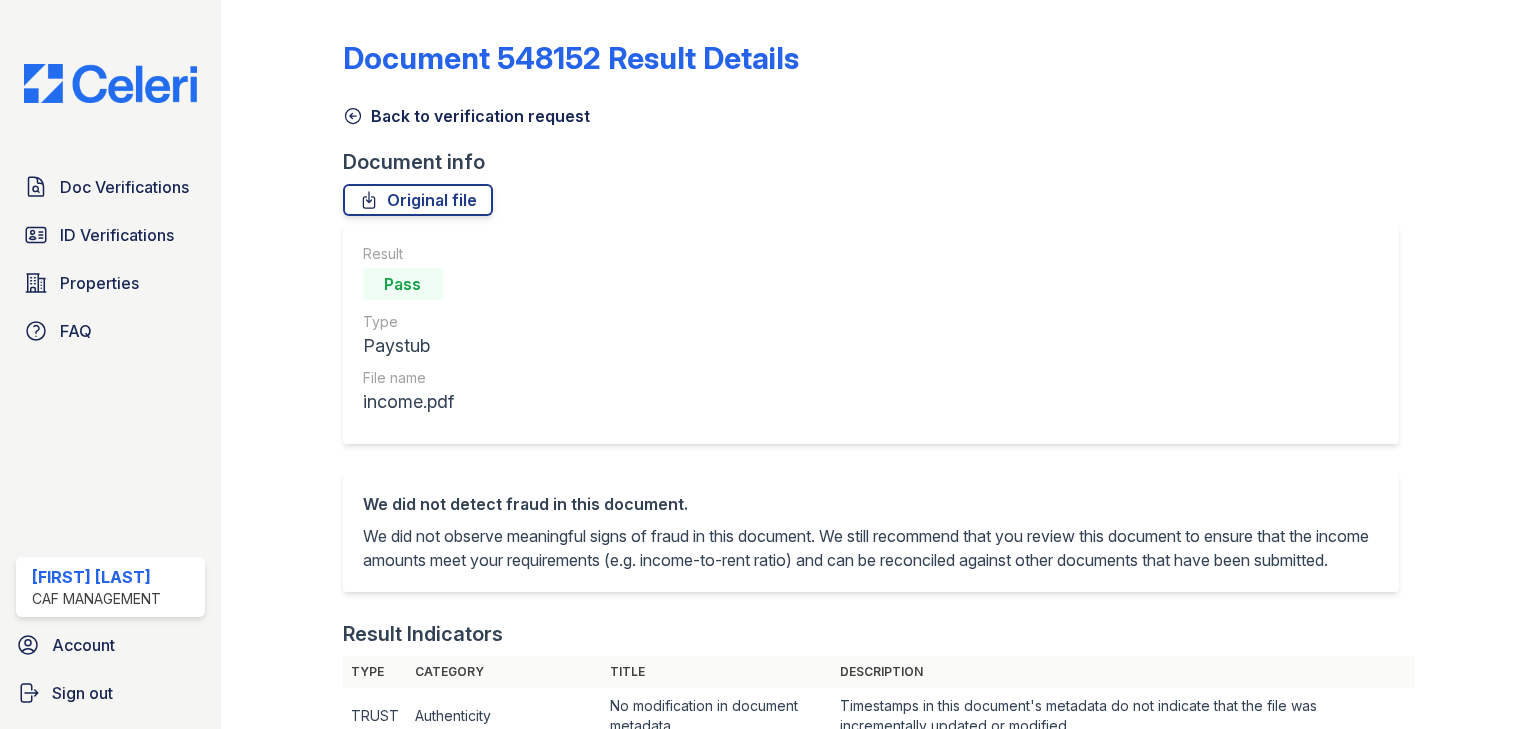 scroll, scrollTop: 0, scrollLeft: 0, axis: both 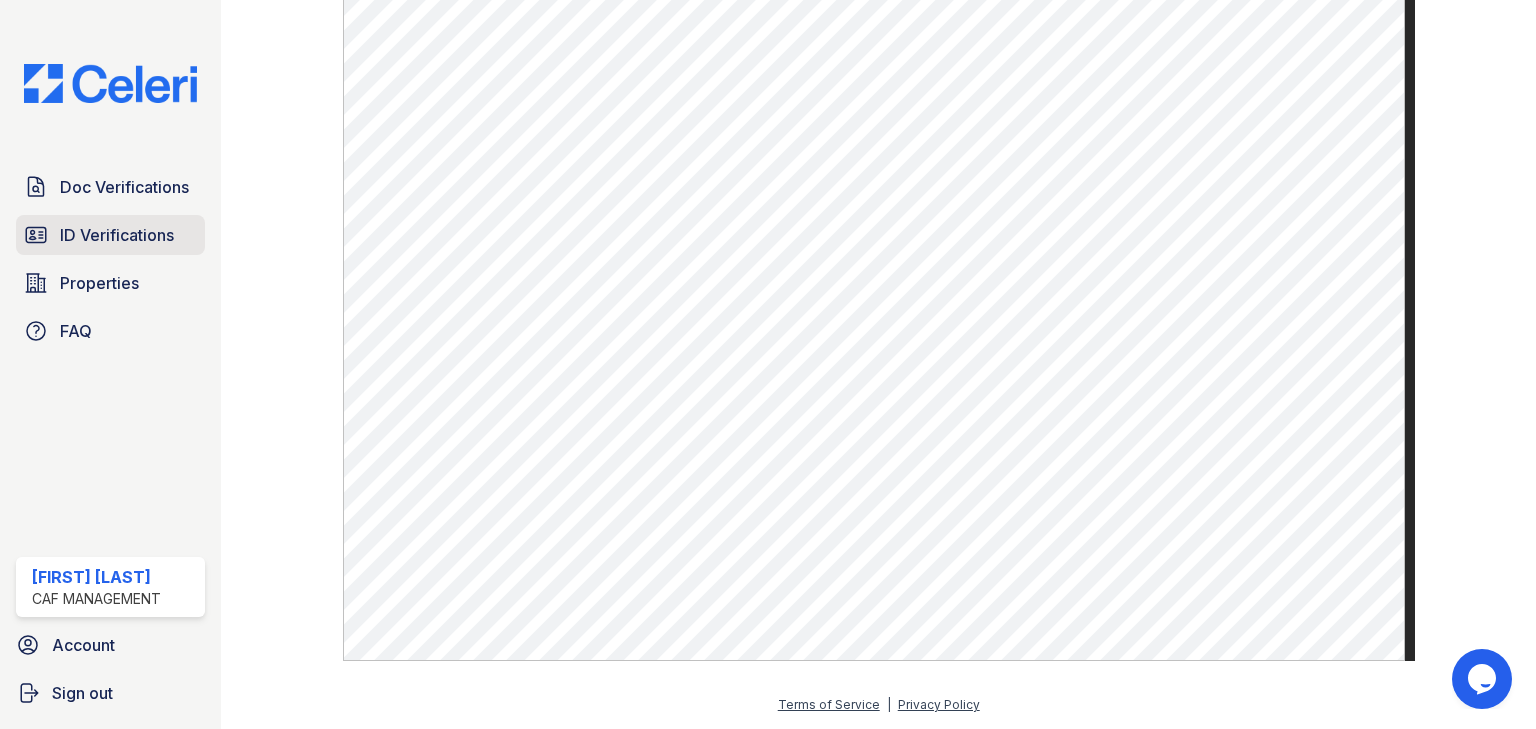 click on "ID Verifications" at bounding box center (117, 235) 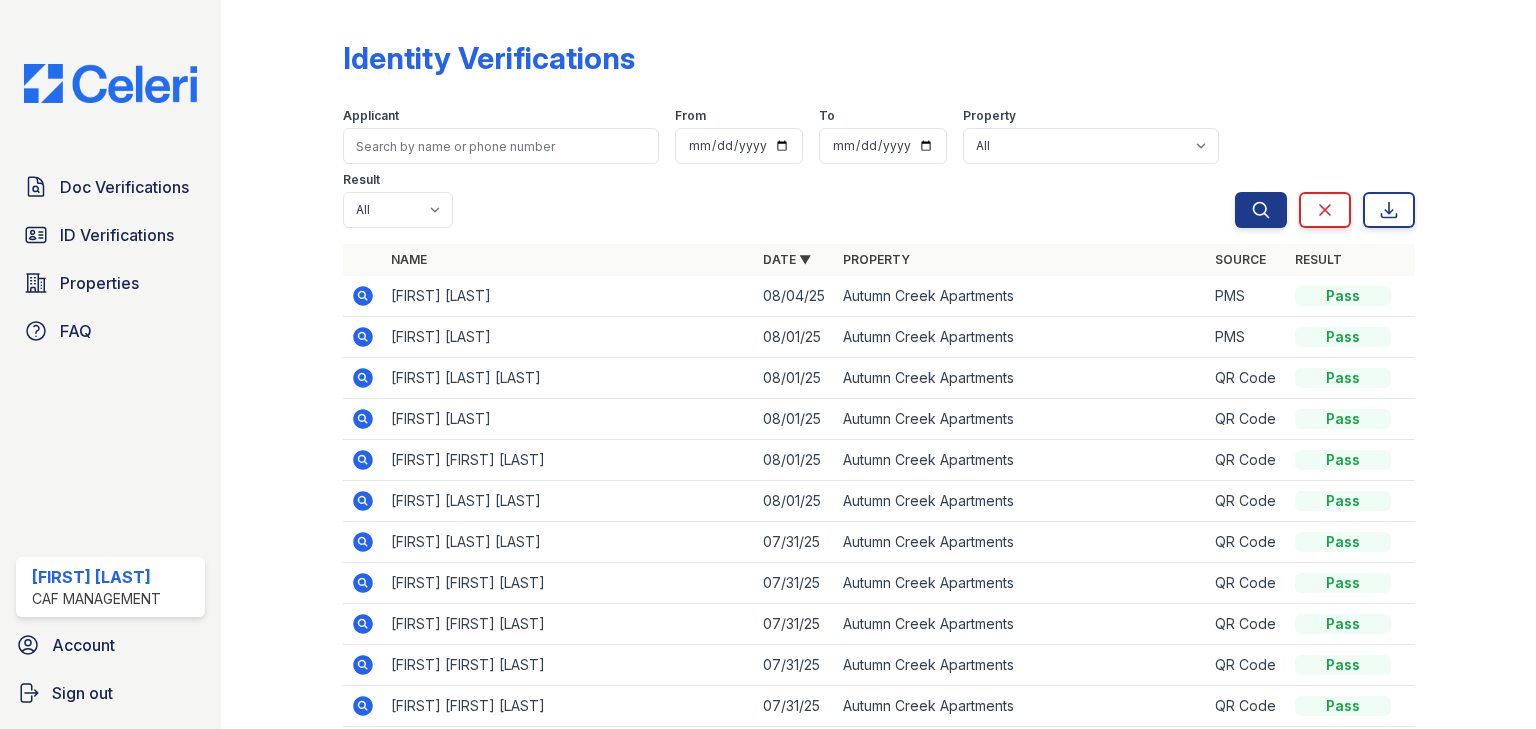 click 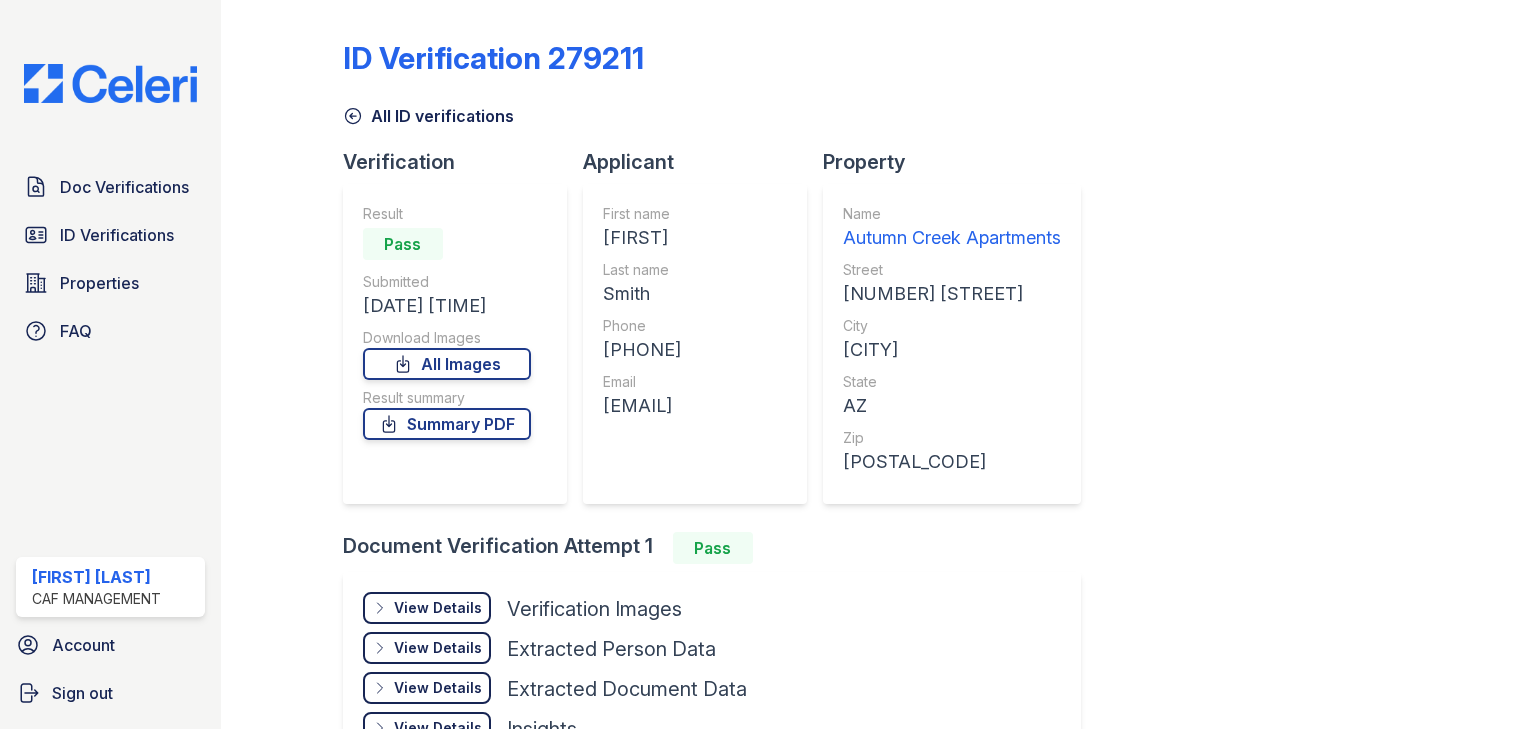 scroll, scrollTop: 0, scrollLeft: 0, axis: both 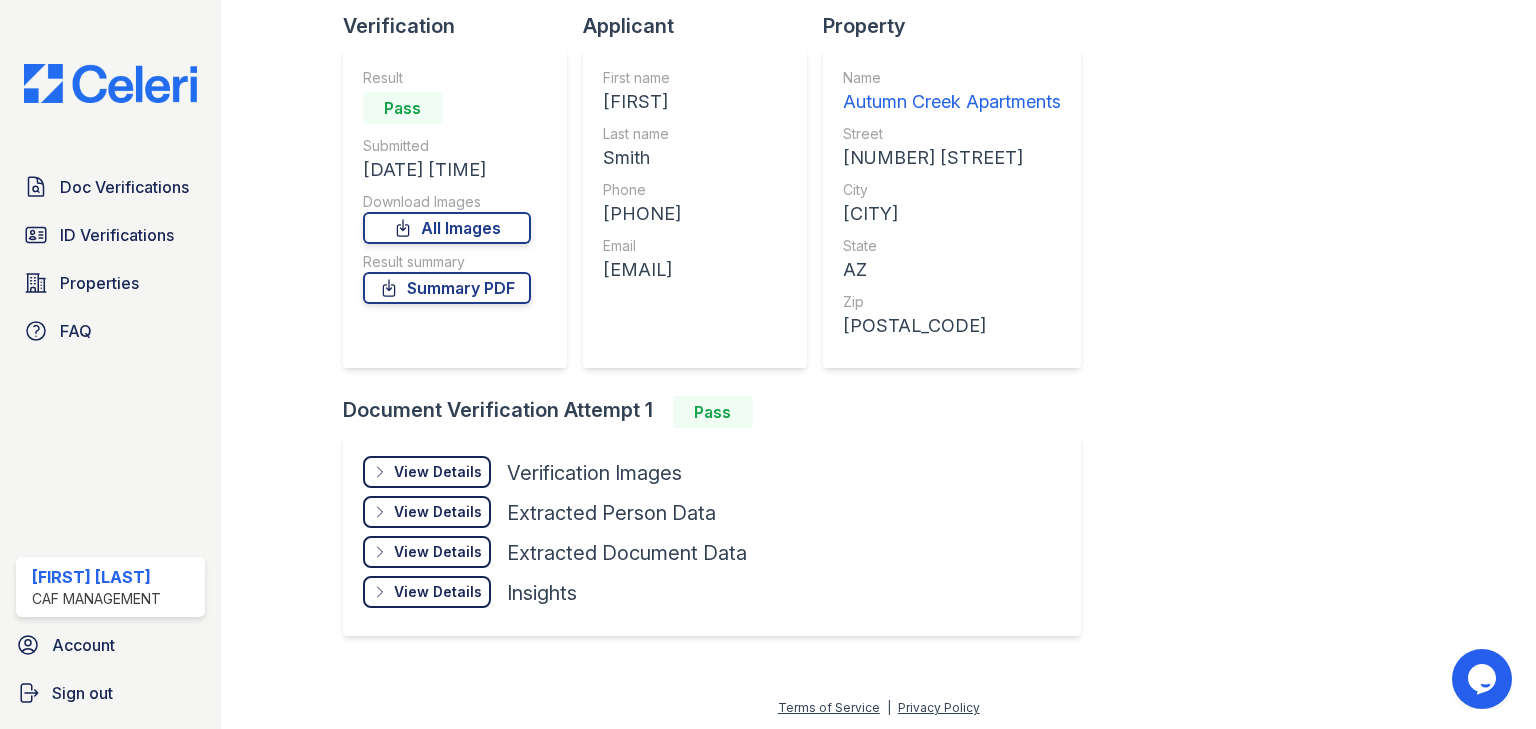 click on "View Details" at bounding box center (438, 472) 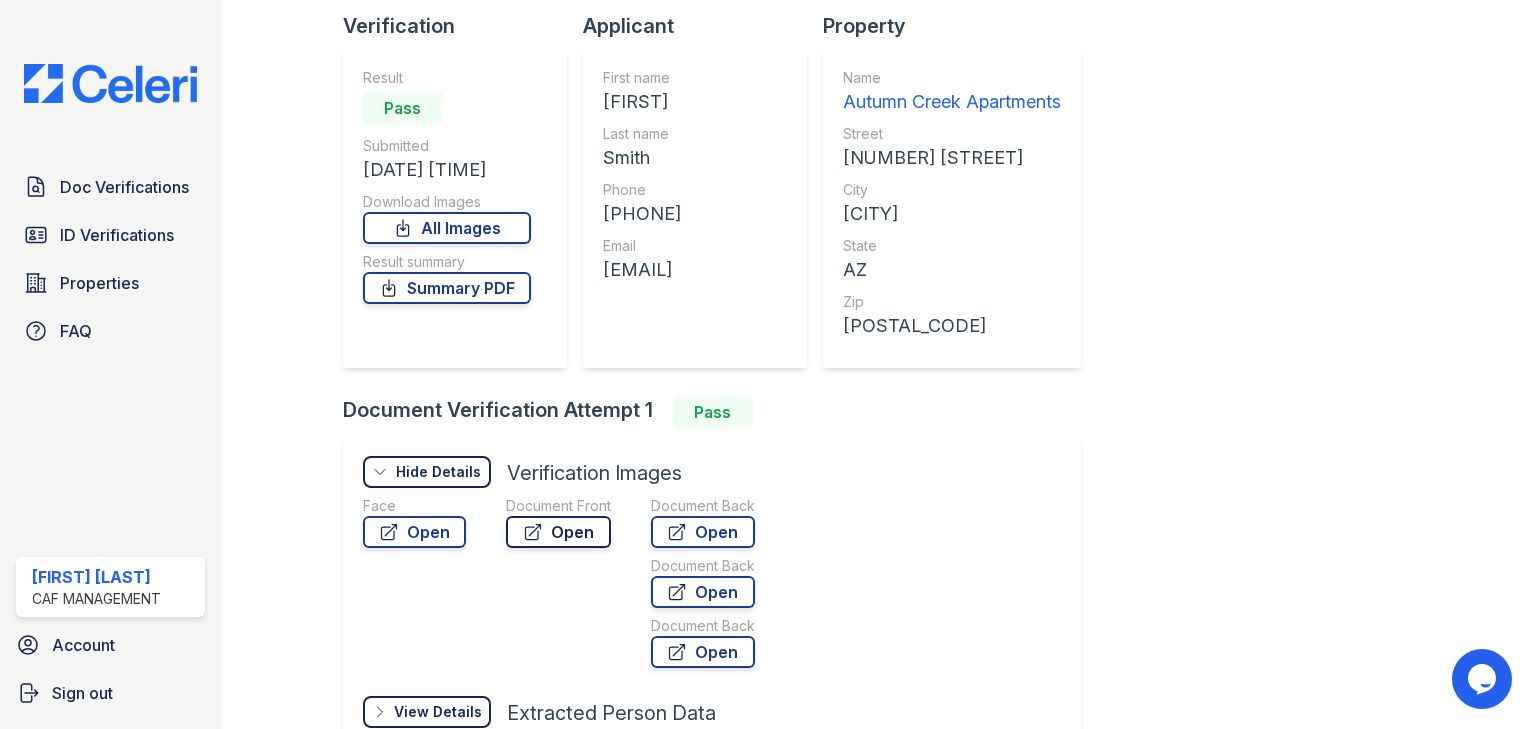 click on "Open" at bounding box center [558, 532] 